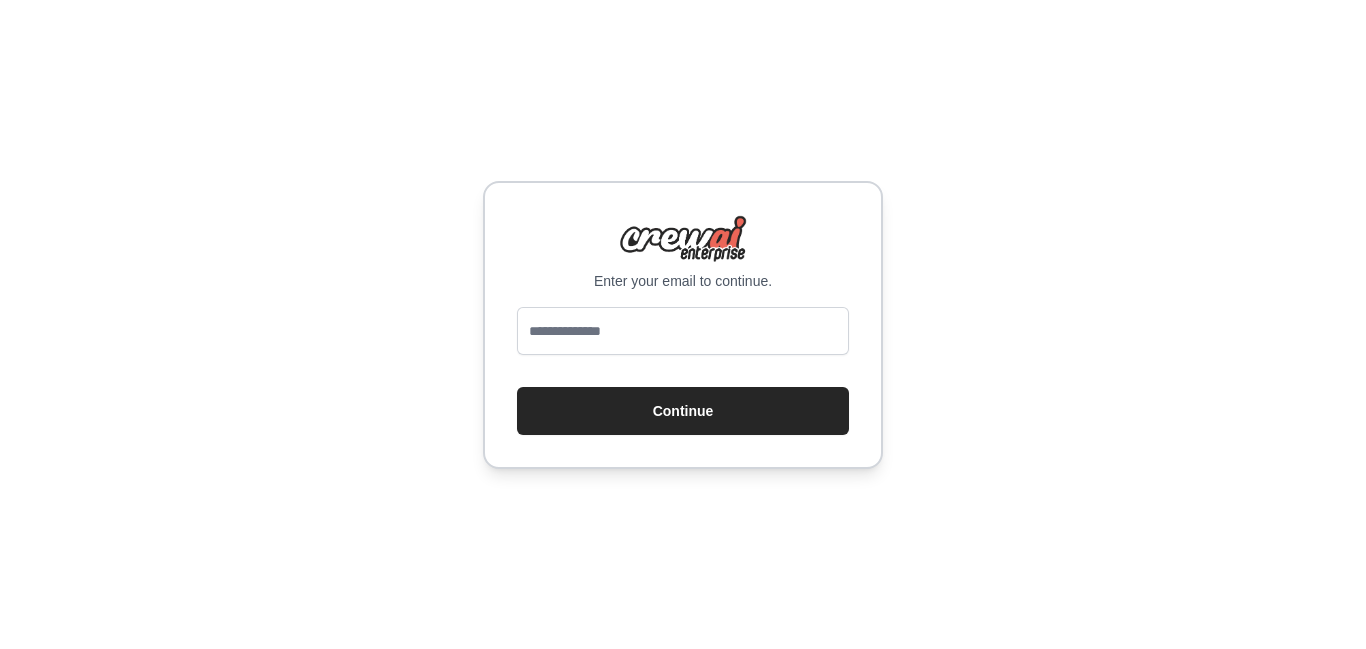 scroll, scrollTop: 0, scrollLeft: 0, axis: both 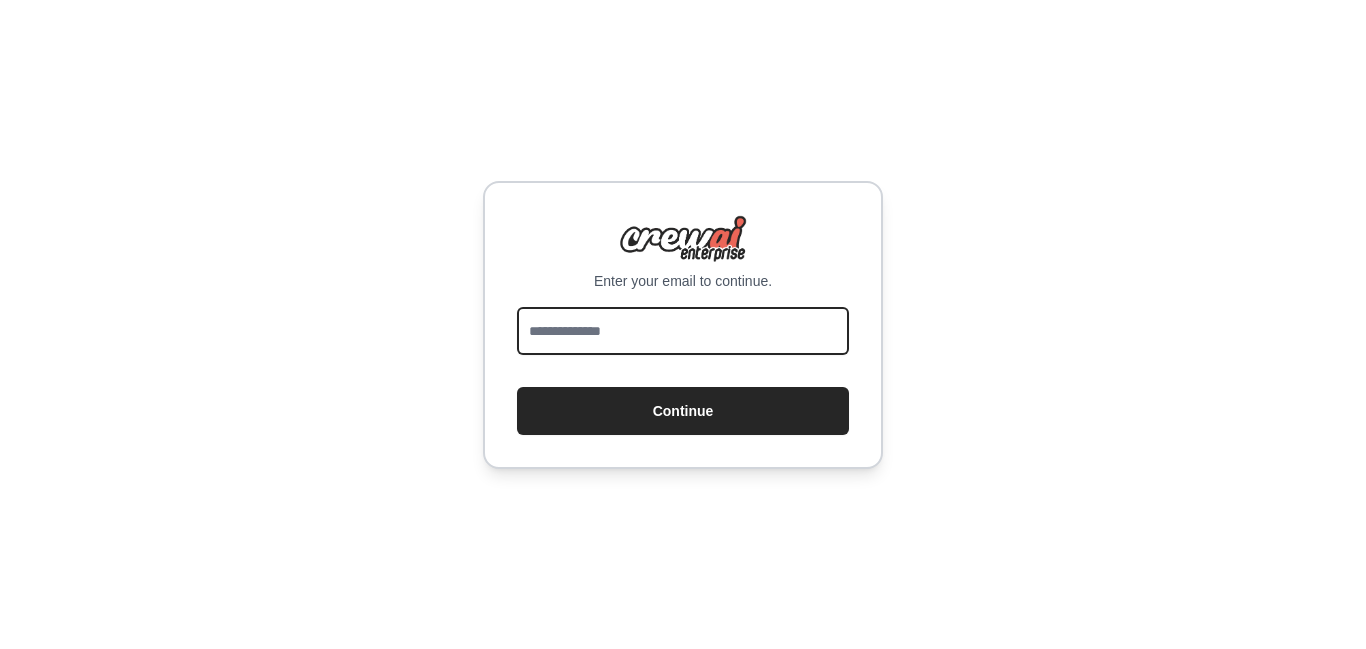 click at bounding box center [683, 331] 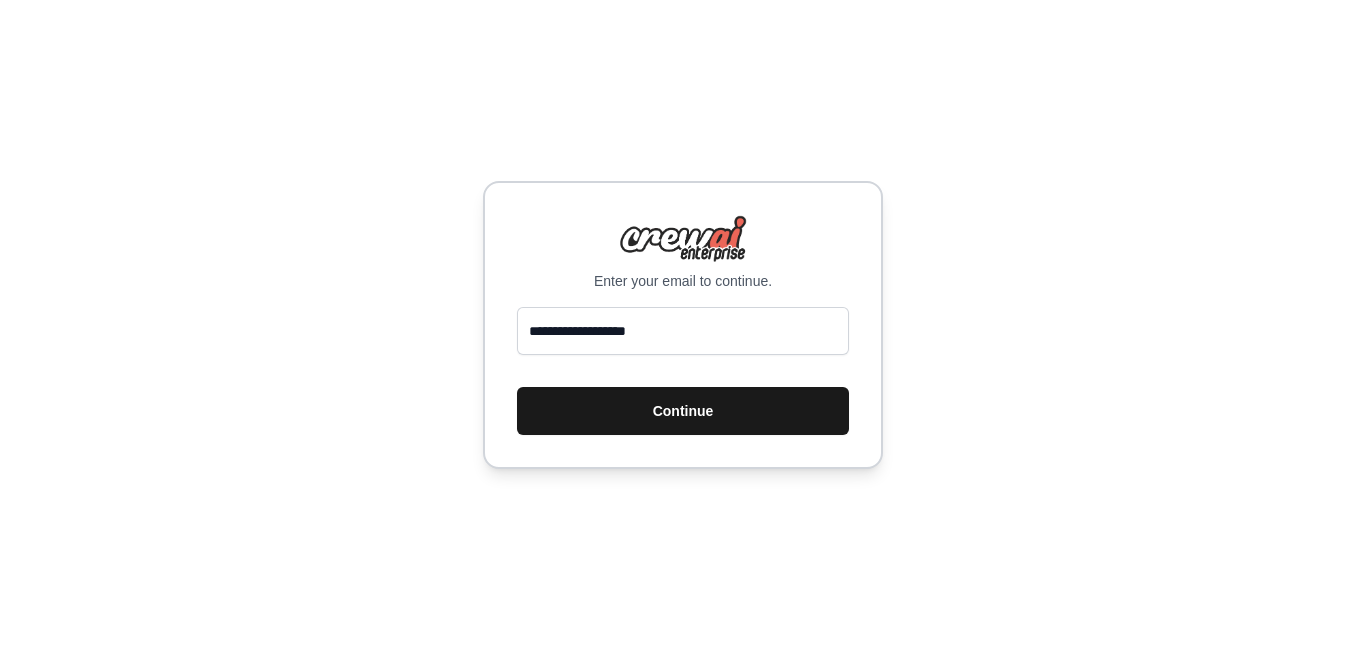 click on "Continue" at bounding box center [683, 411] 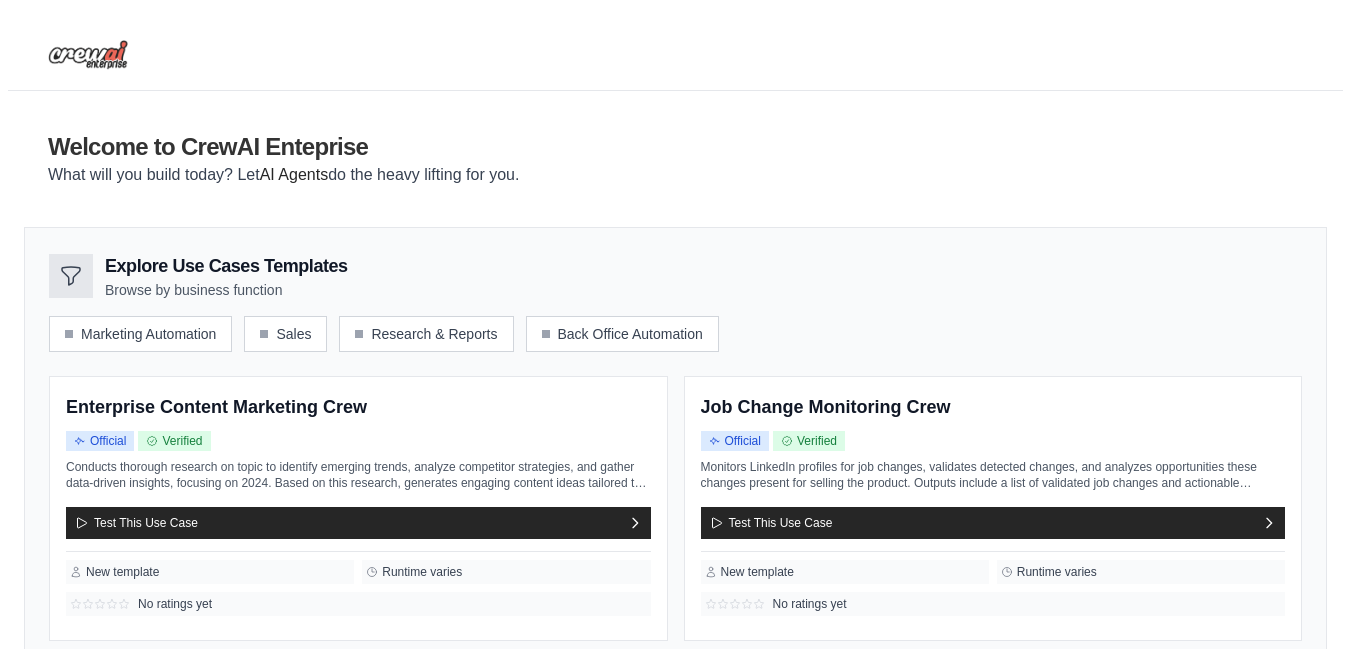 scroll, scrollTop: 0, scrollLeft: 0, axis: both 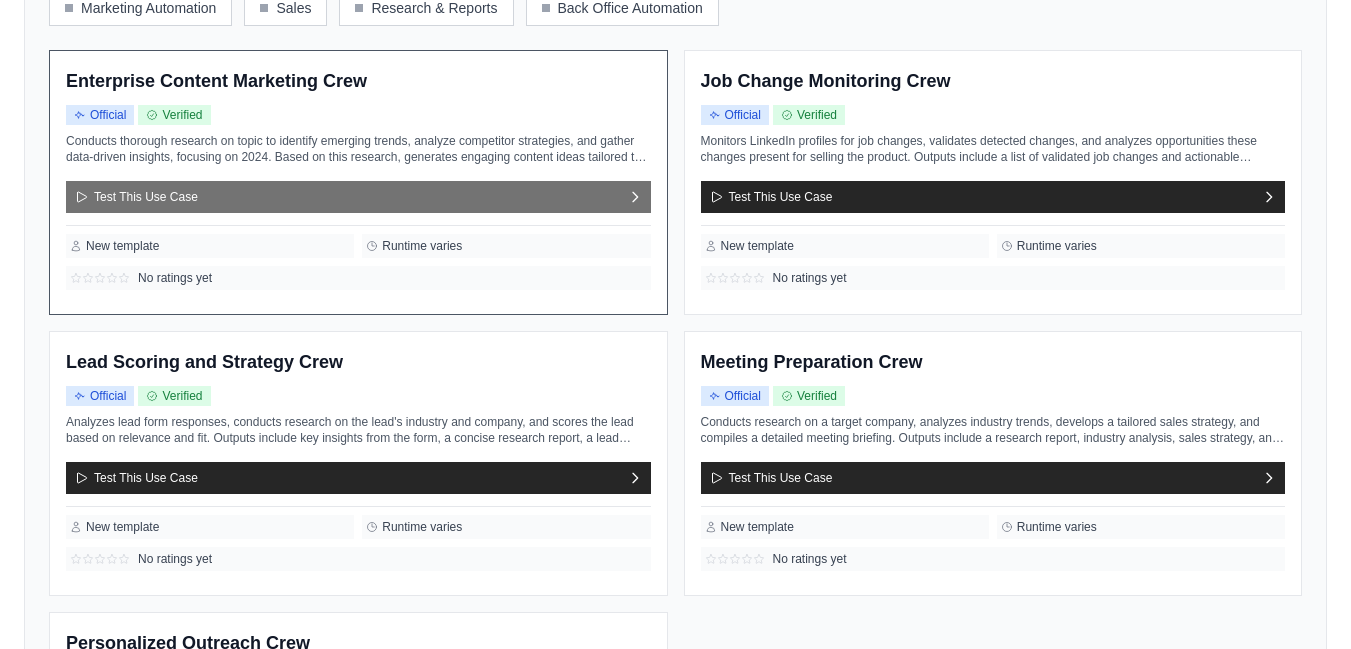 click on "Test This Use Case" at bounding box center [358, 197] 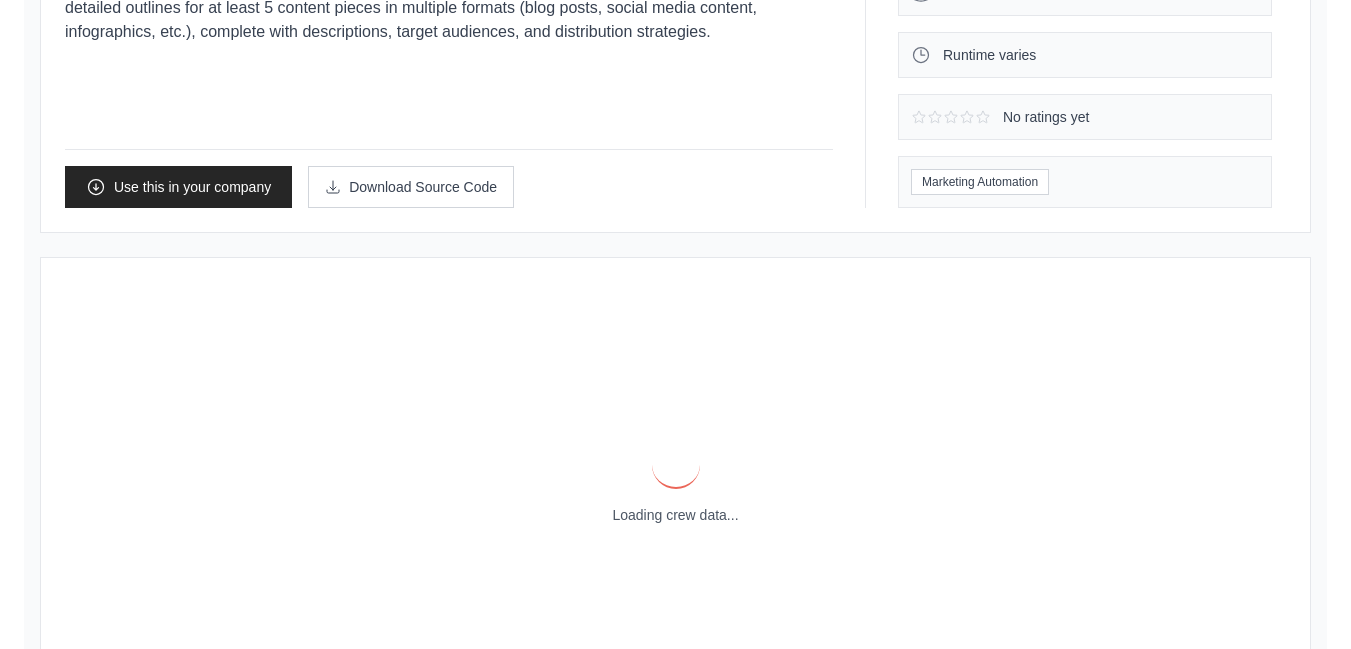 scroll, scrollTop: 0, scrollLeft: 0, axis: both 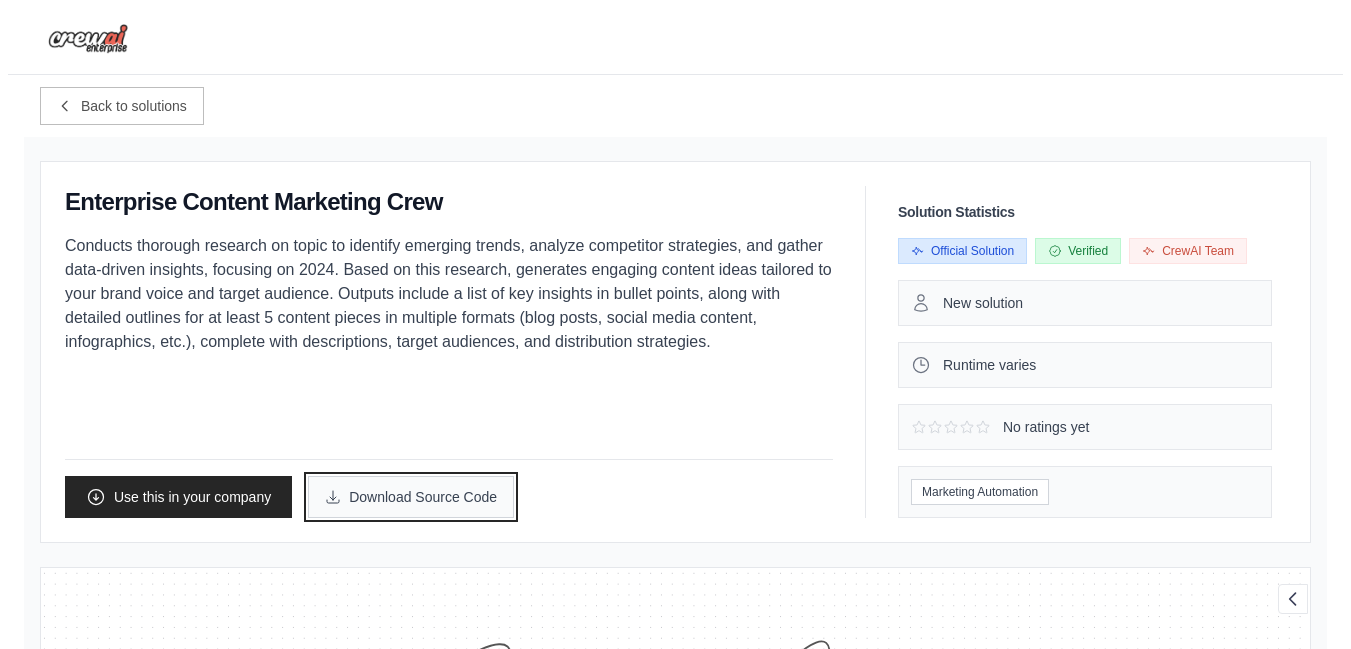 click on "Download Source Code" at bounding box center [411, 497] 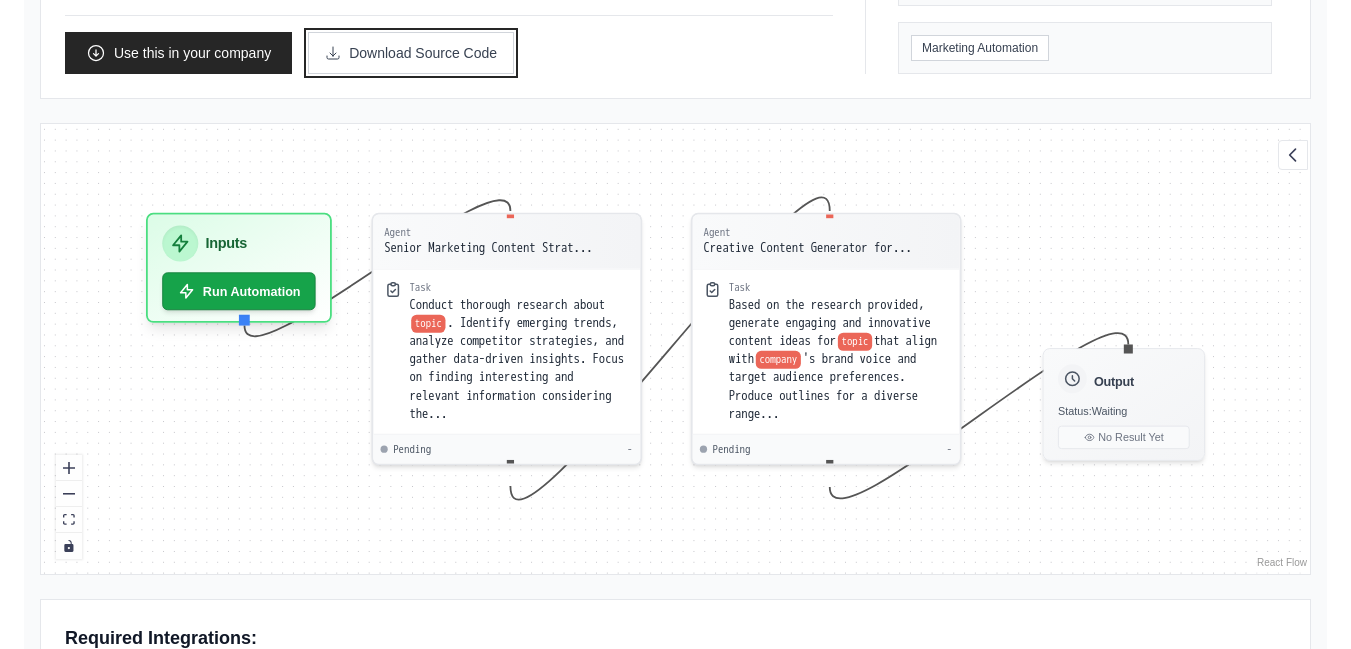 scroll, scrollTop: 462, scrollLeft: 0, axis: vertical 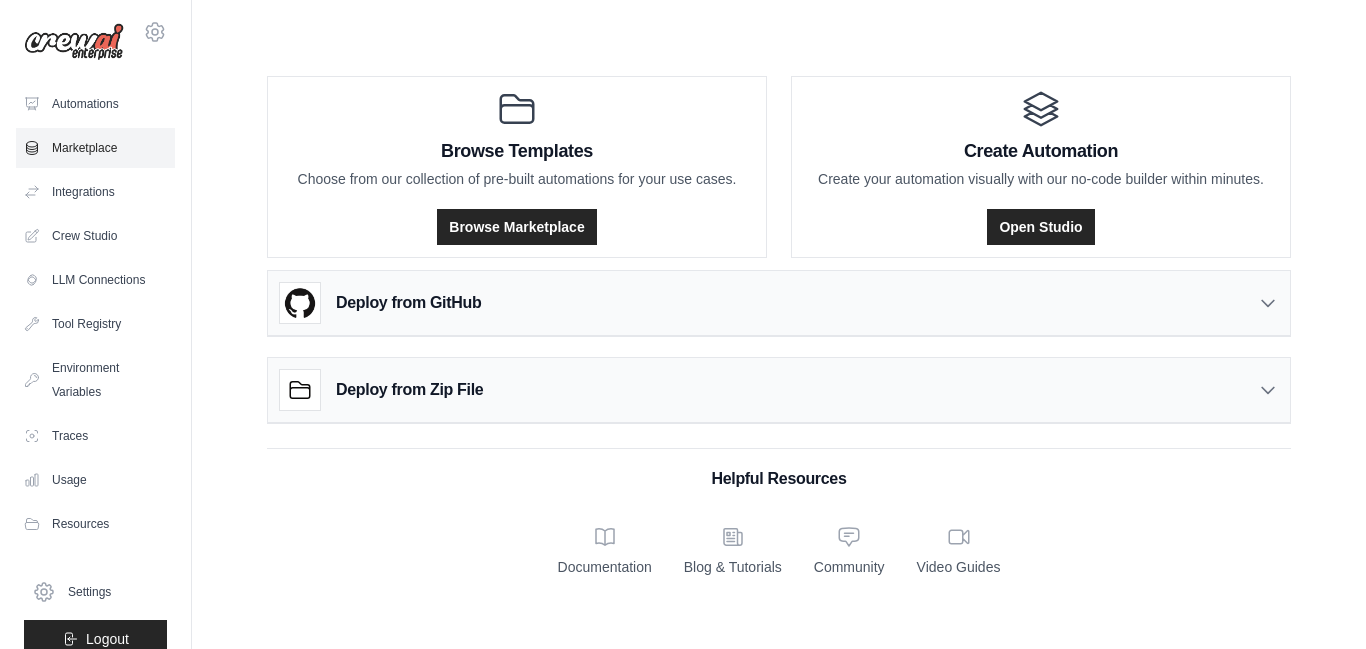 click on "Marketplace" at bounding box center [95, 148] 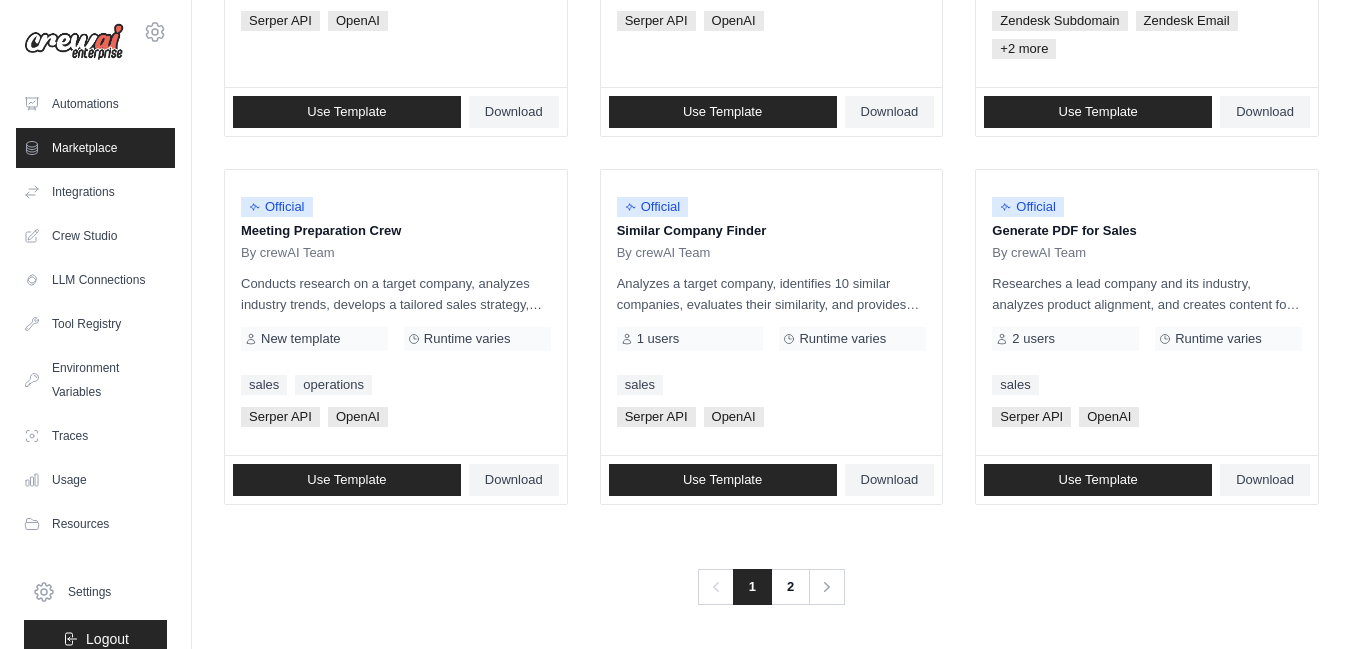 scroll, scrollTop: 0, scrollLeft: 0, axis: both 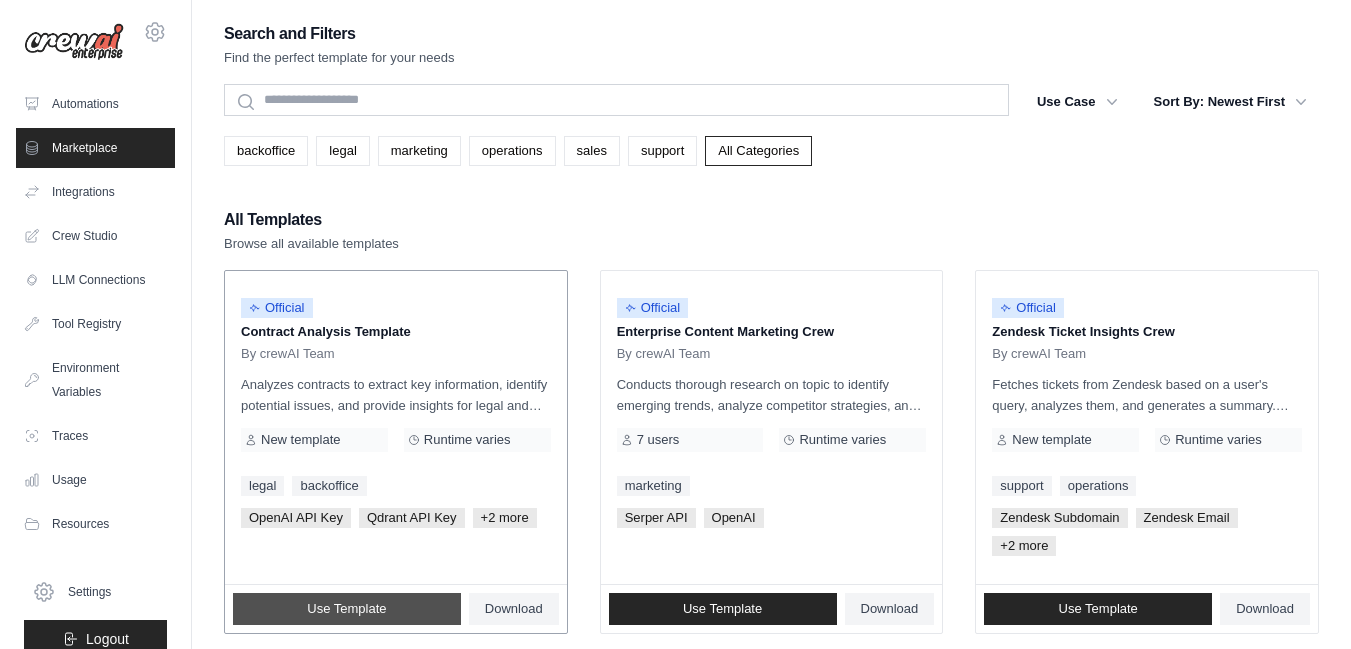click on "Use Template" at bounding box center (346, 609) 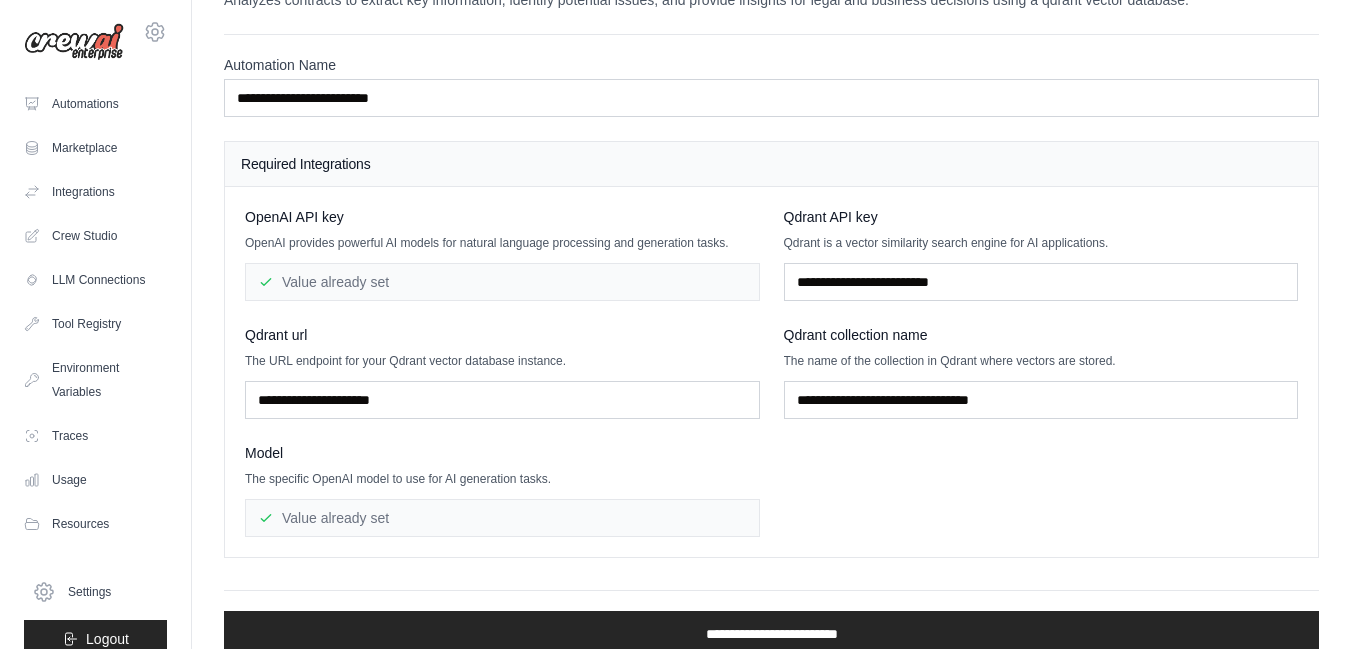 scroll, scrollTop: 82, scrollLeft: 0, axis: vertical 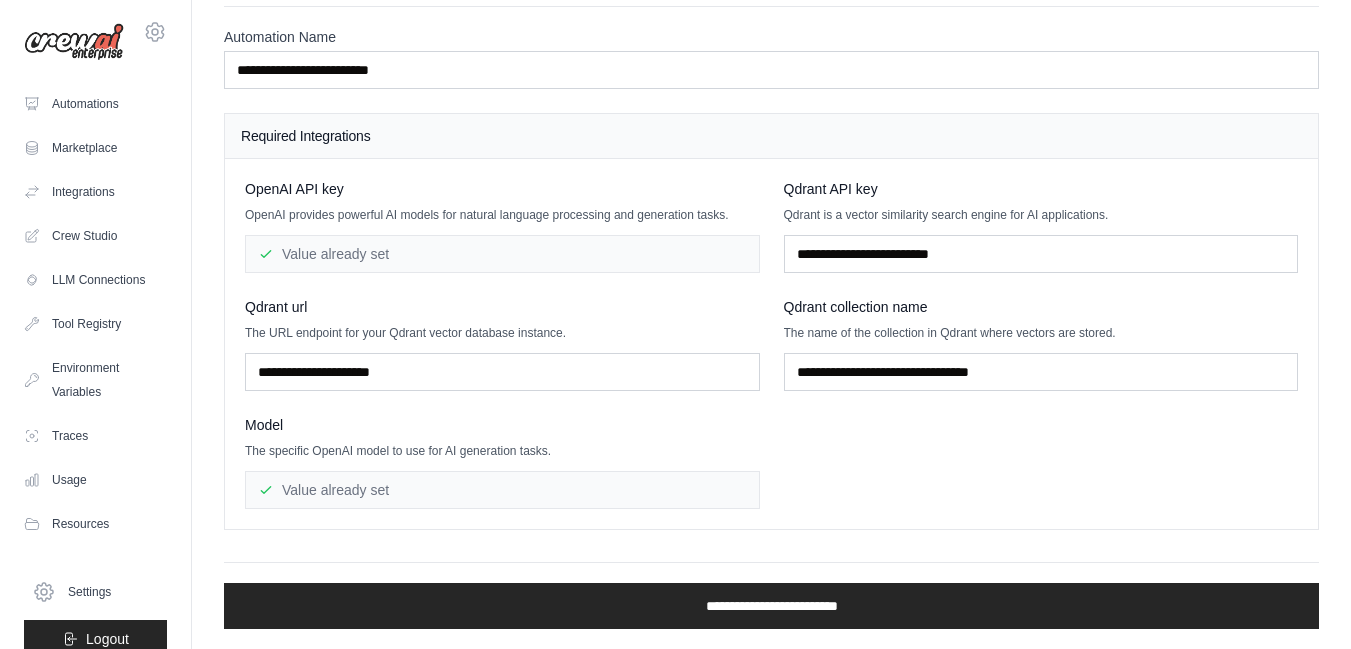 click on "Model" at bounding box center (502, 425) 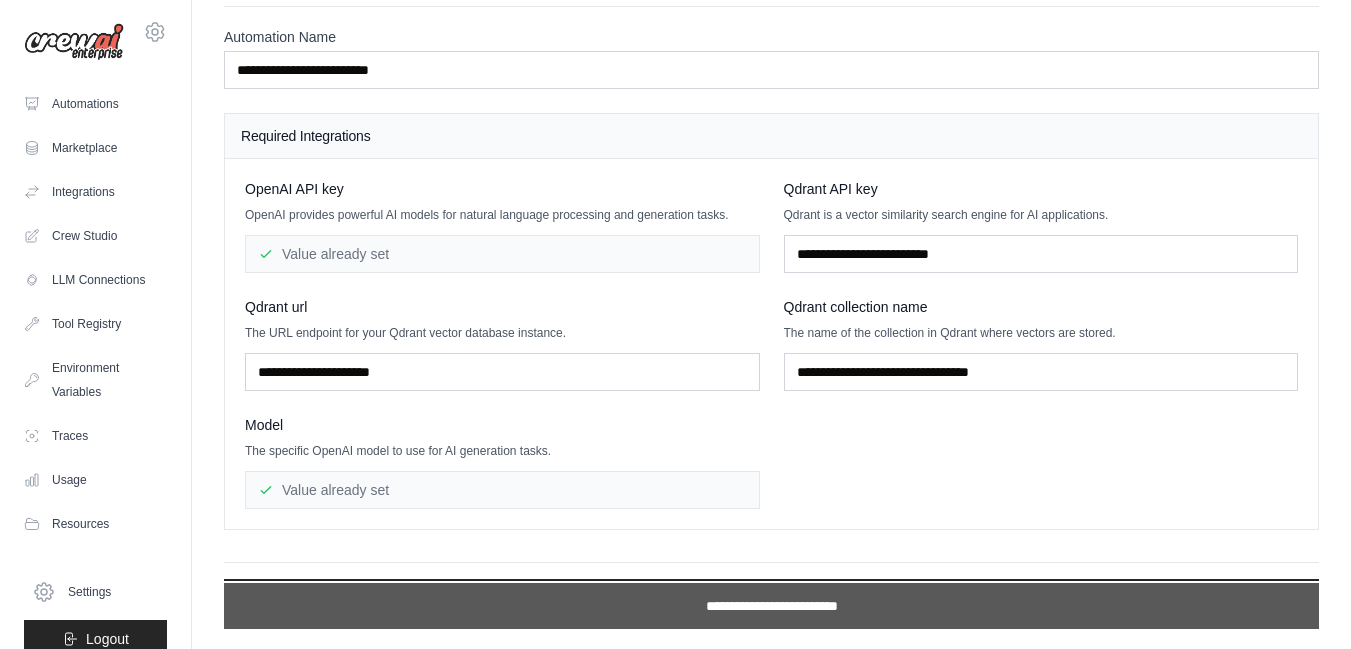 click on "**********" at bounding box center (771, 606) 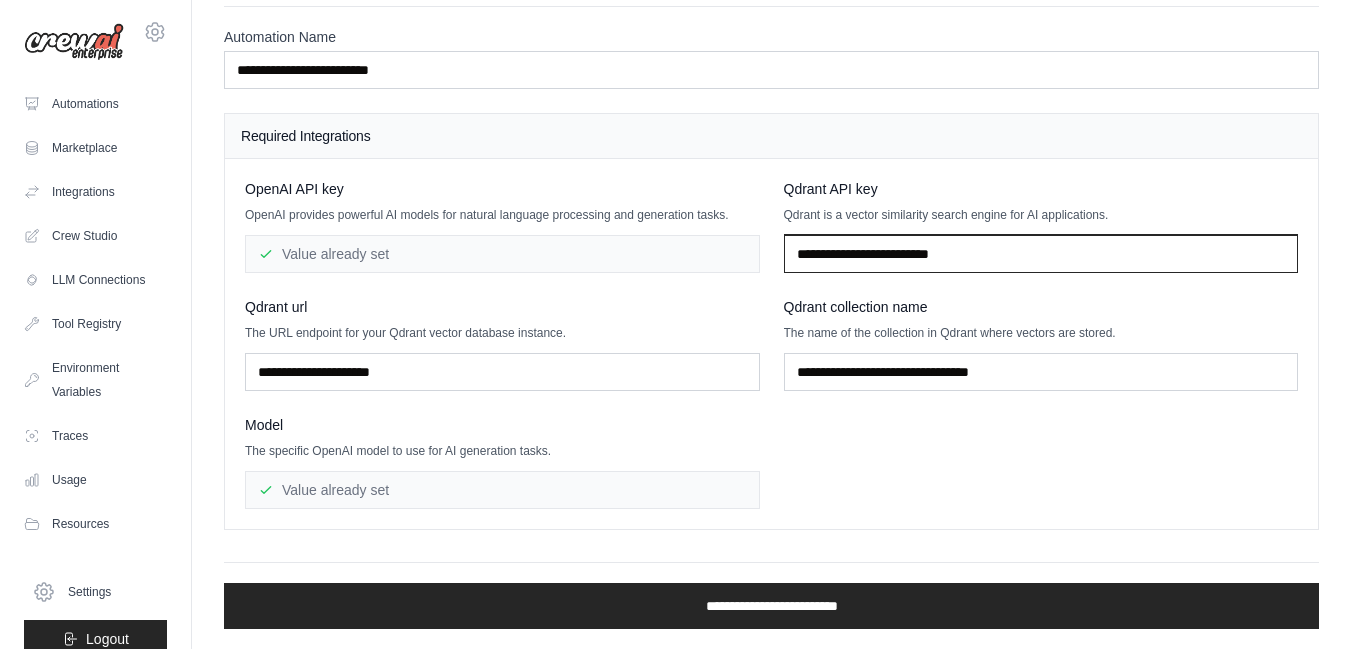 click at bounding box center (1041, 254) 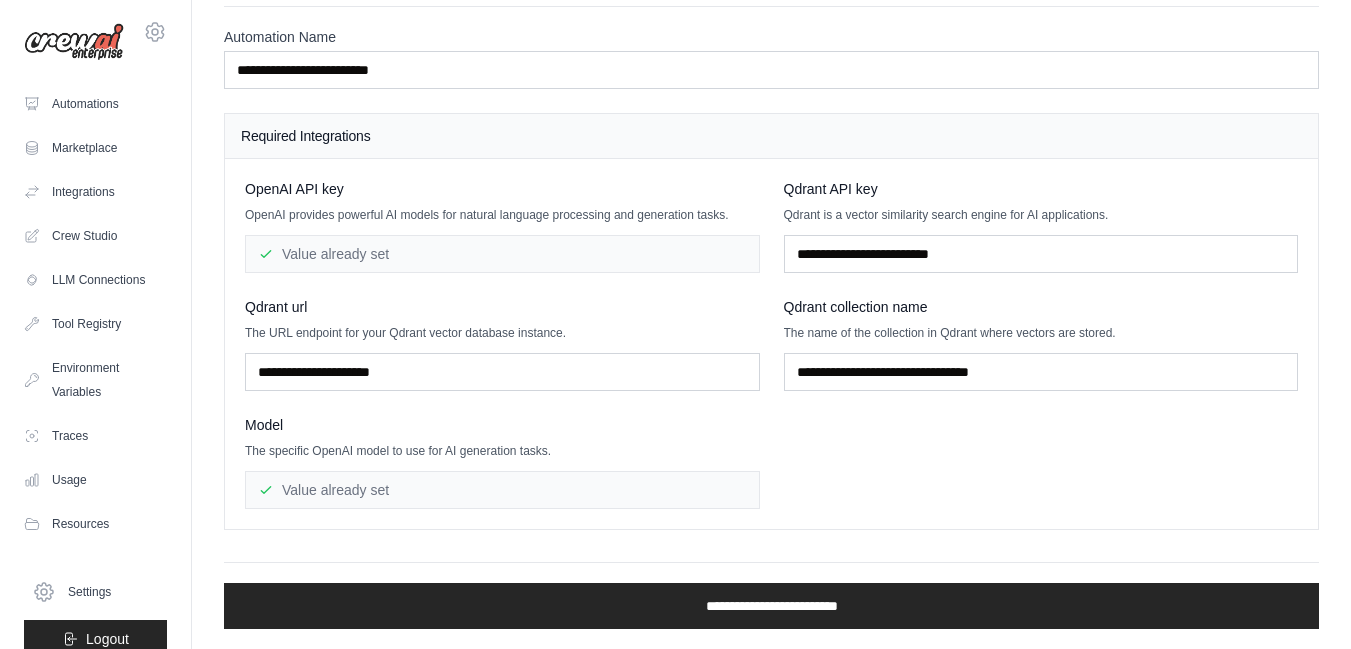 click on "Value already set" at bounding box center [502, 254] 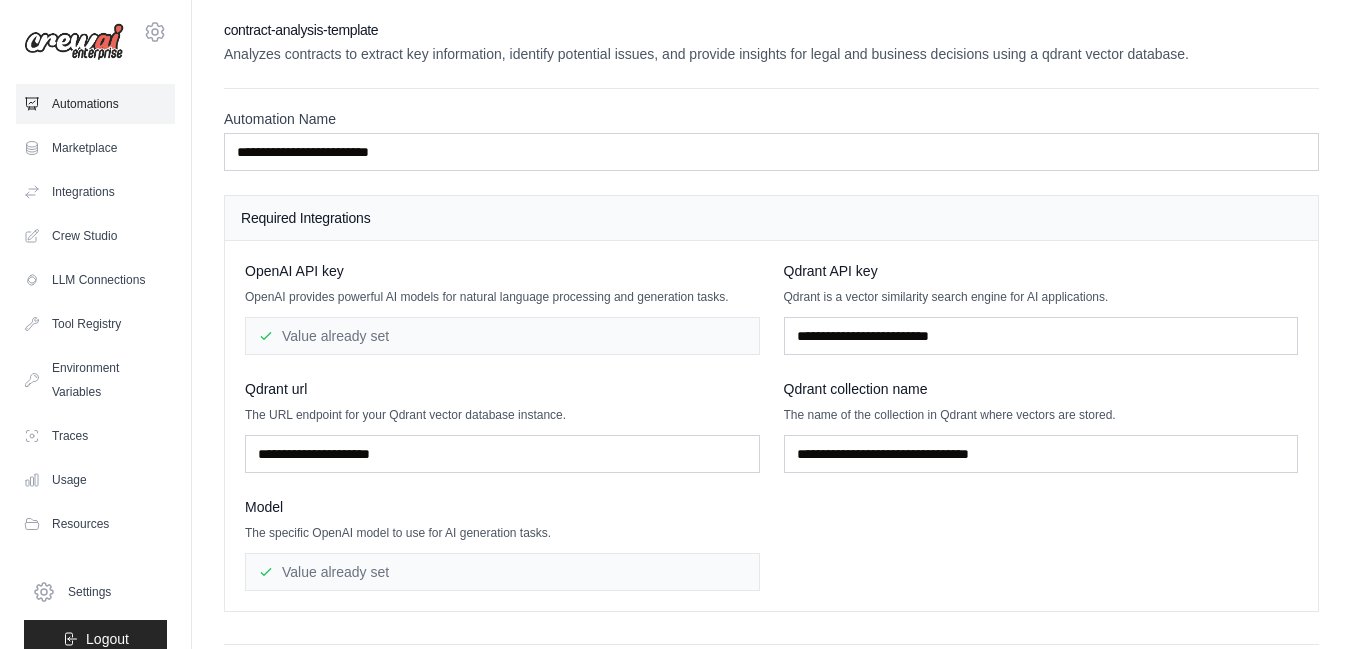 click on "Automations" at bounding box center (95, 104) 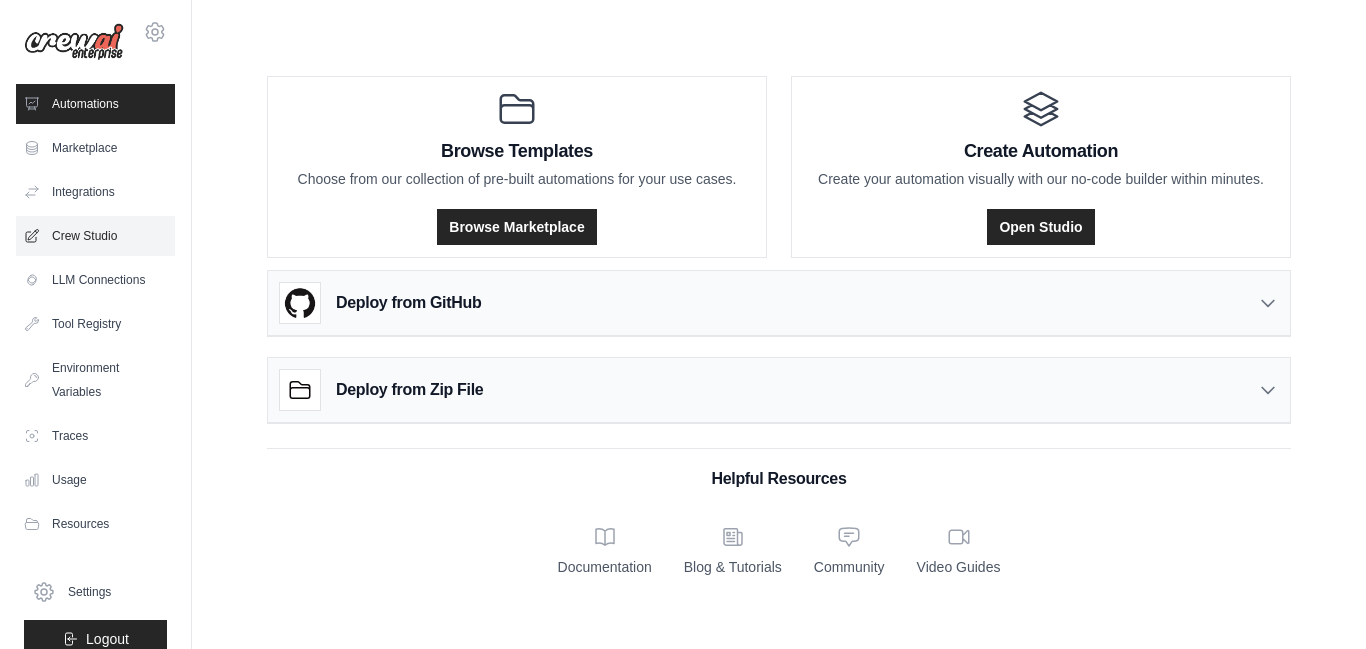 click on "Crew Studio" at bounding box center (95, 236) 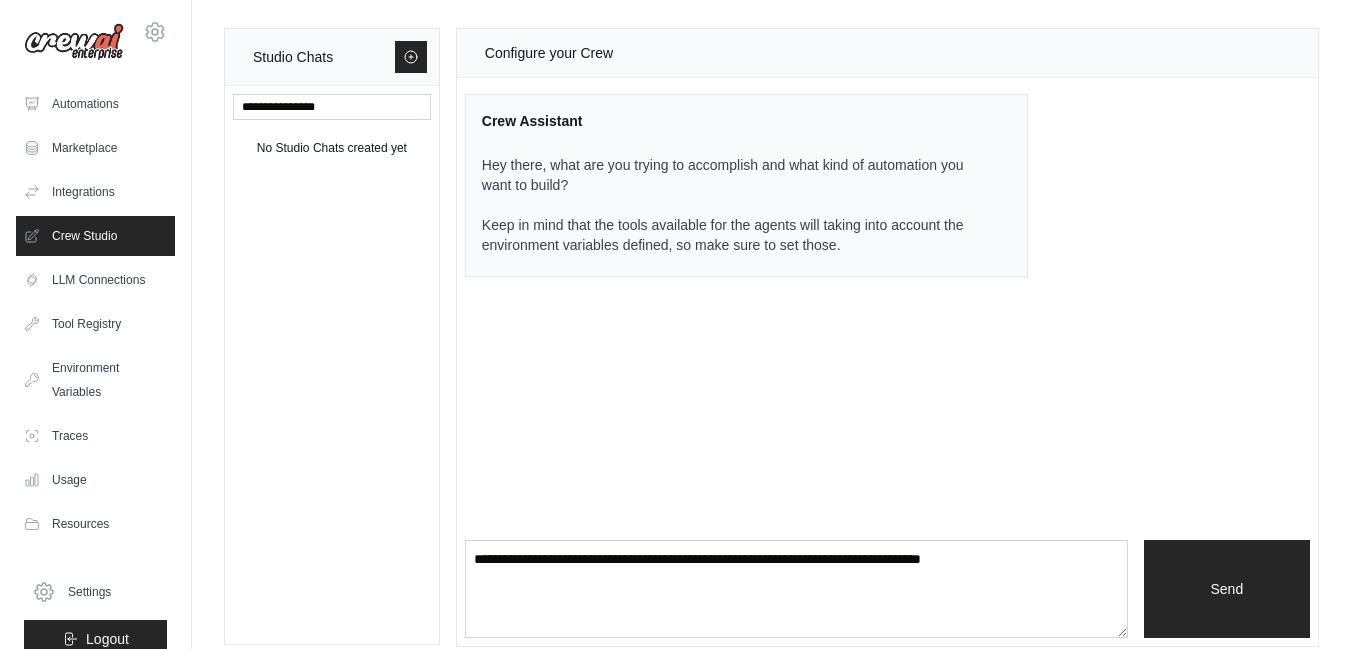 click on "Configure your Crew Crew Assistant Hey there, what are you trying to accomplish and what kind of automation you want to build? Keep in mind that the tools available for the agents will taking into account the environment variables defined, so make sure to set those. Send" at bounding box center (887, 337) 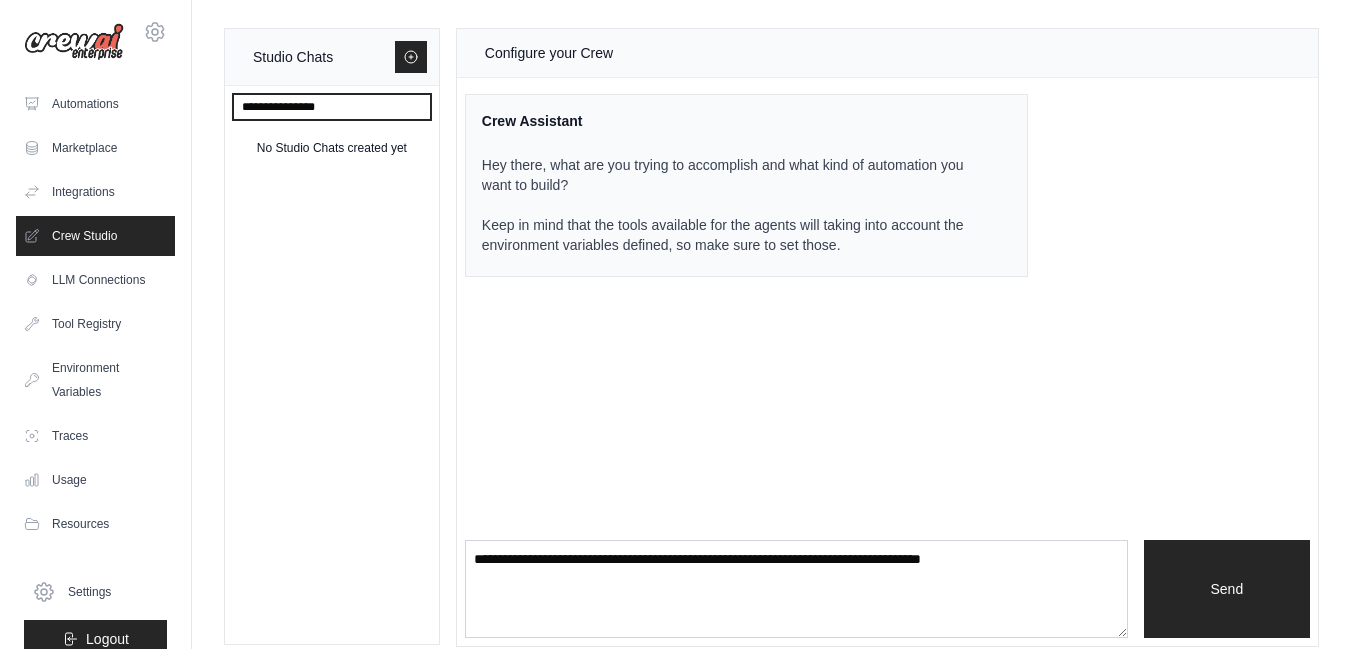 click at bounding box center [332, 107] 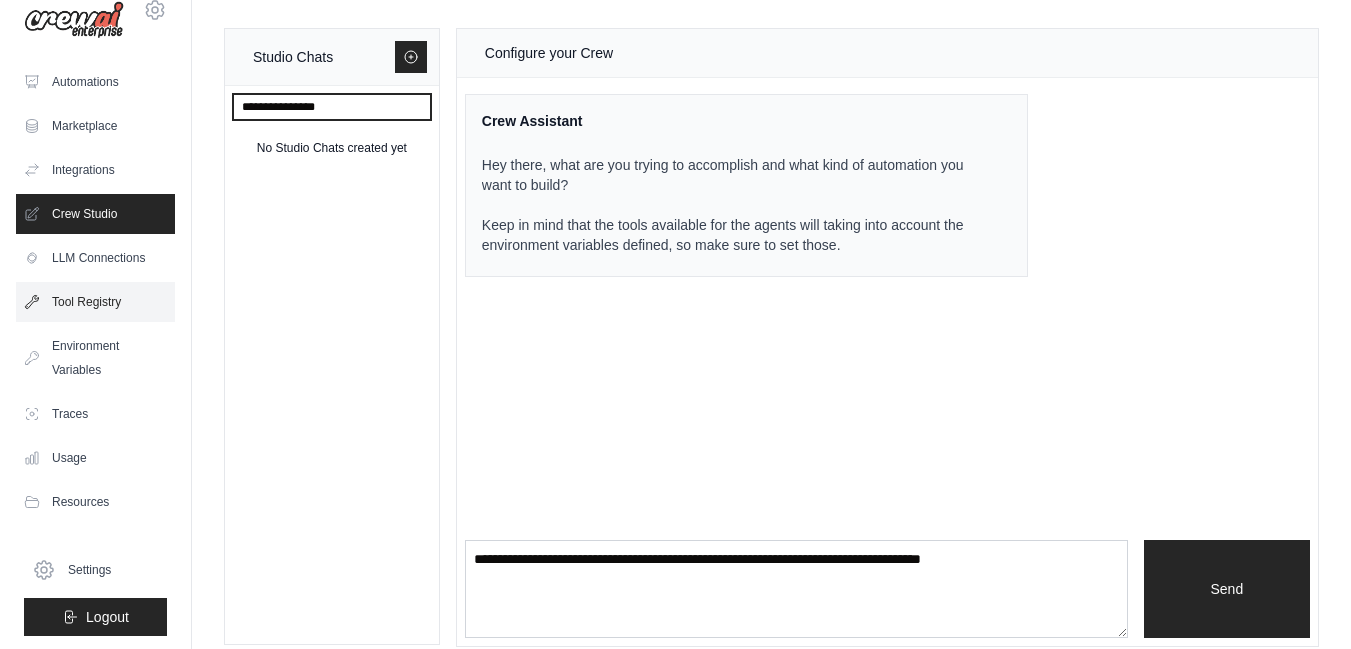 scroll, scrollTop: 25, scrollLeft: 0, axis: vertical 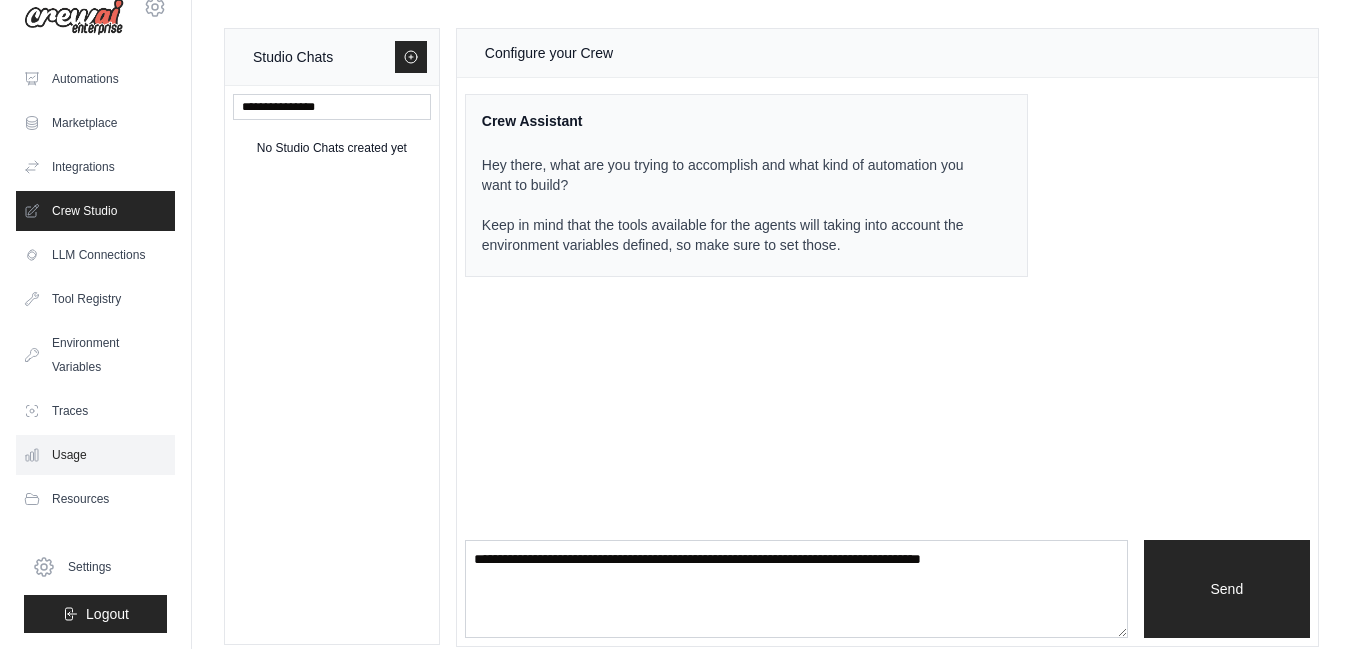 click on "Usage" at bounding box center (95, 455) 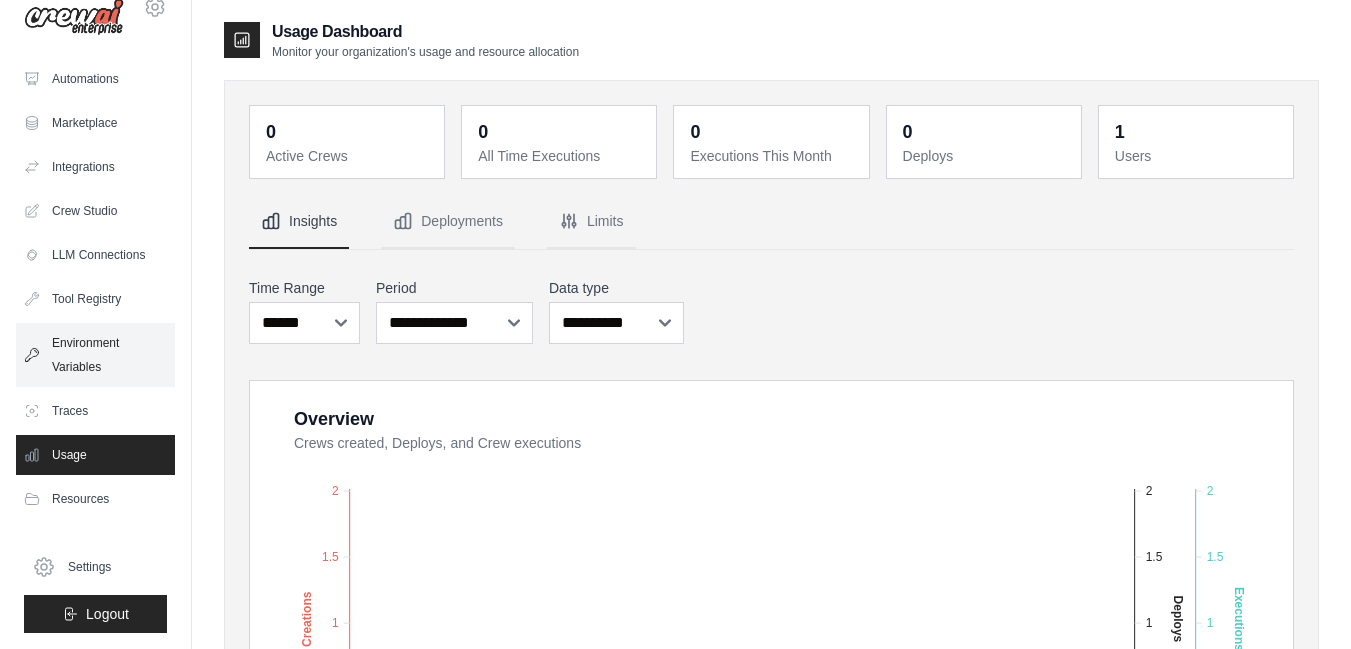 scroll, scrollTop: 0, scrollLeft: 0, axis: both 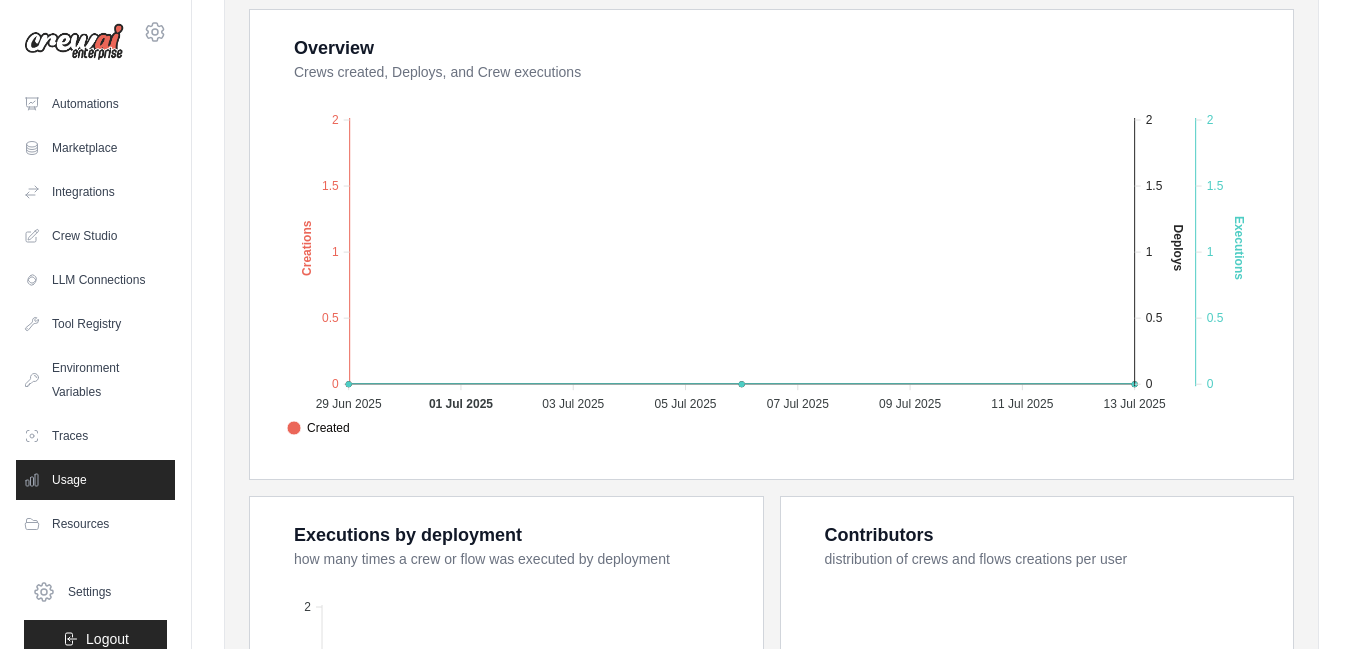 drag, startPoint x: 1365, startPoint y: 200, endPoint x: 1365, endPoint y: 371, distance: 171 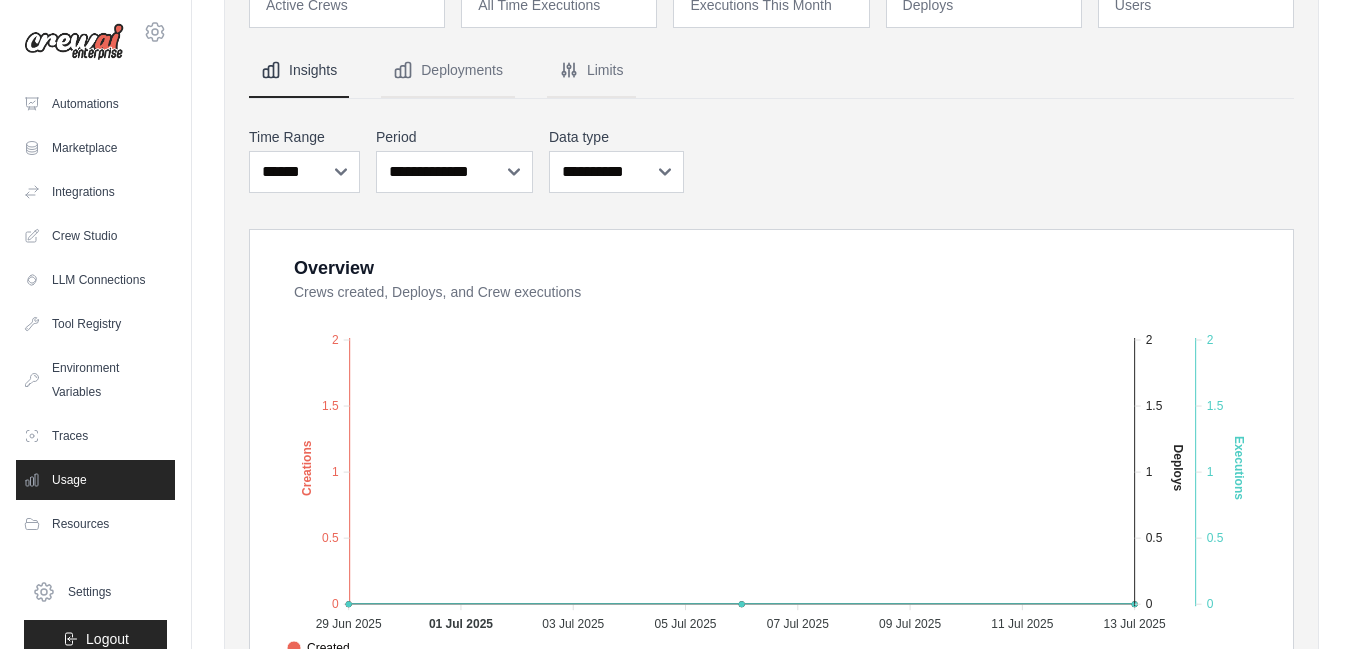 scroll, scrollTop: 149, scrollLeft: 0, axis: vertical 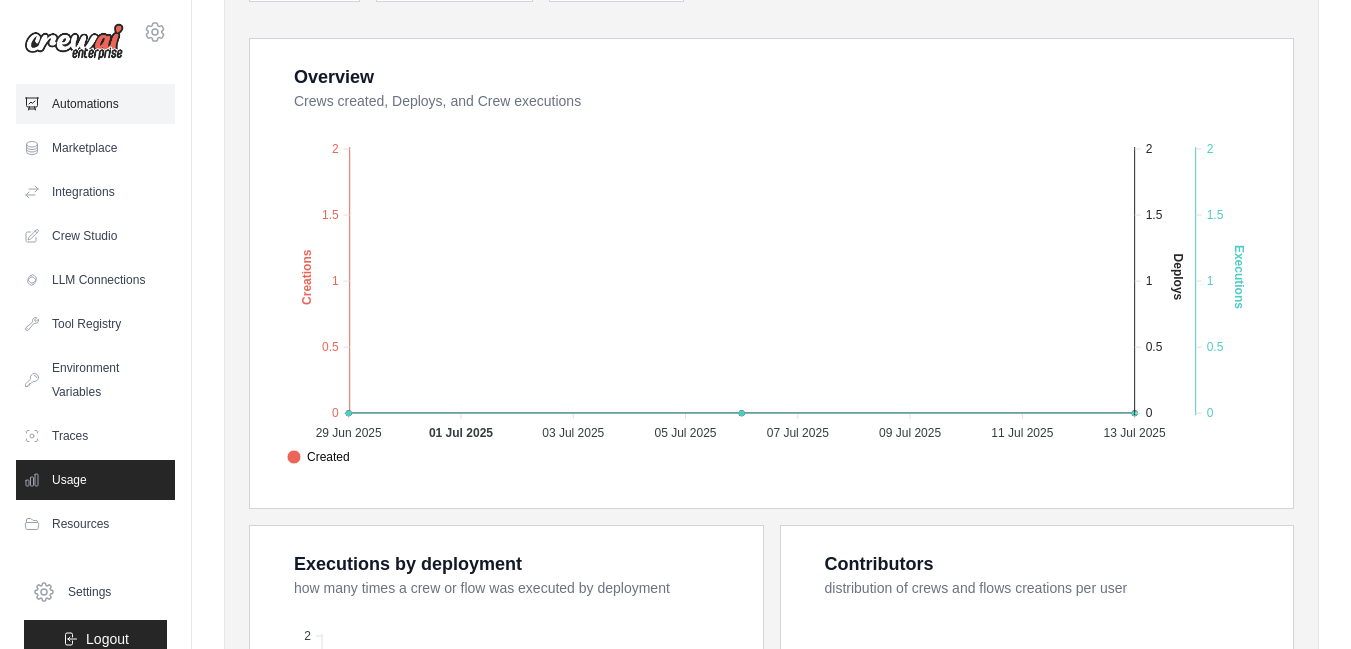 click on "Automations" at bounding box center [95, 104] 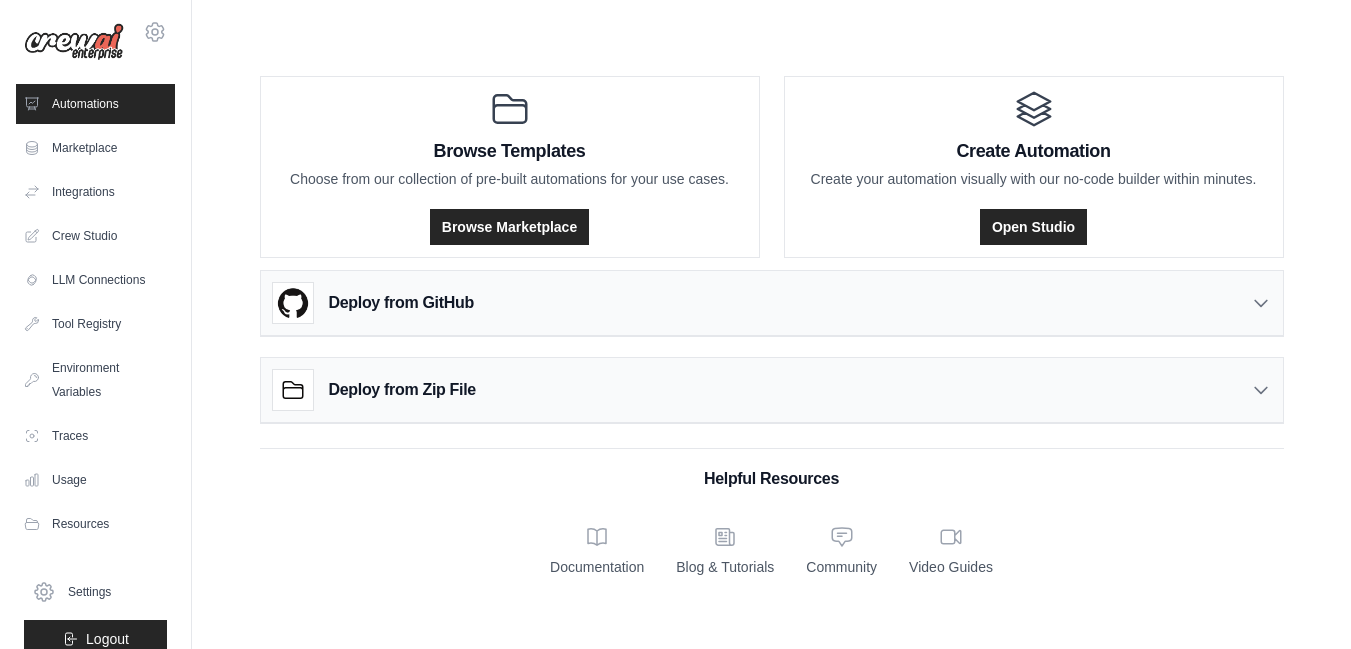 scroll, scrollTop: 0, scrollLeft: 0, axis: both 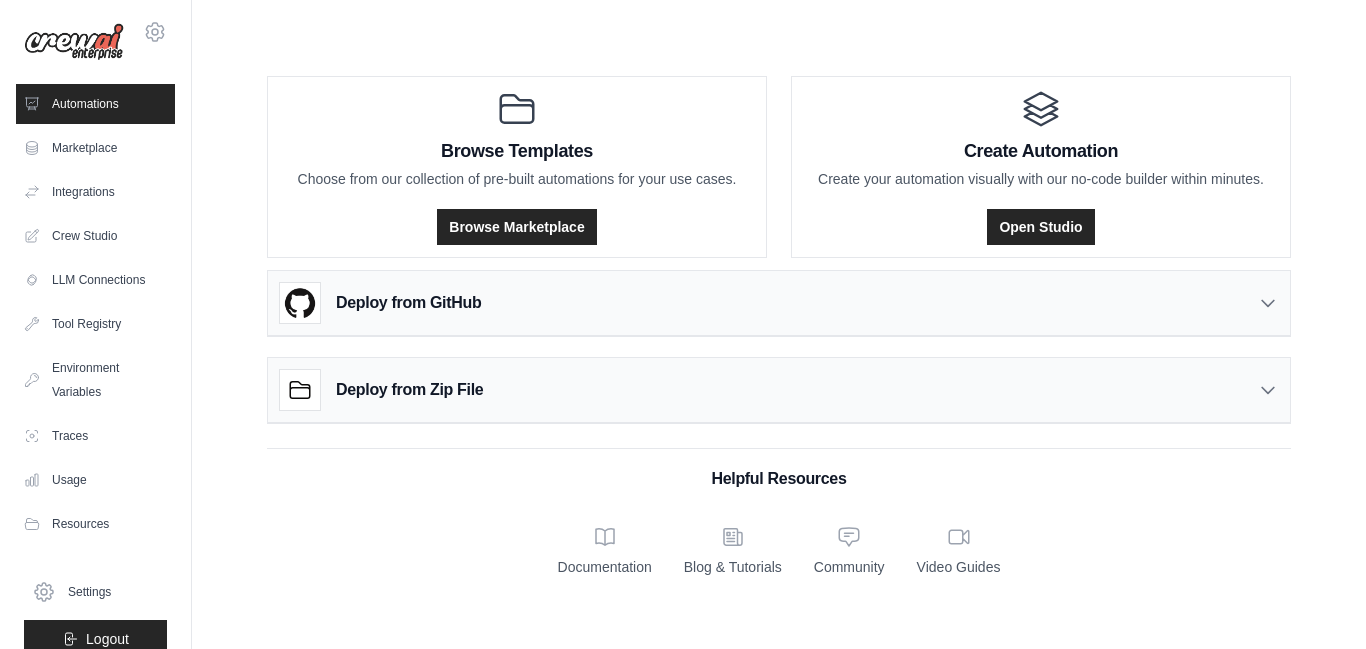 click on "Automations
Marketplace
Integrations
Crew Studio
LLM Connections" at bounding box center [95, 314] 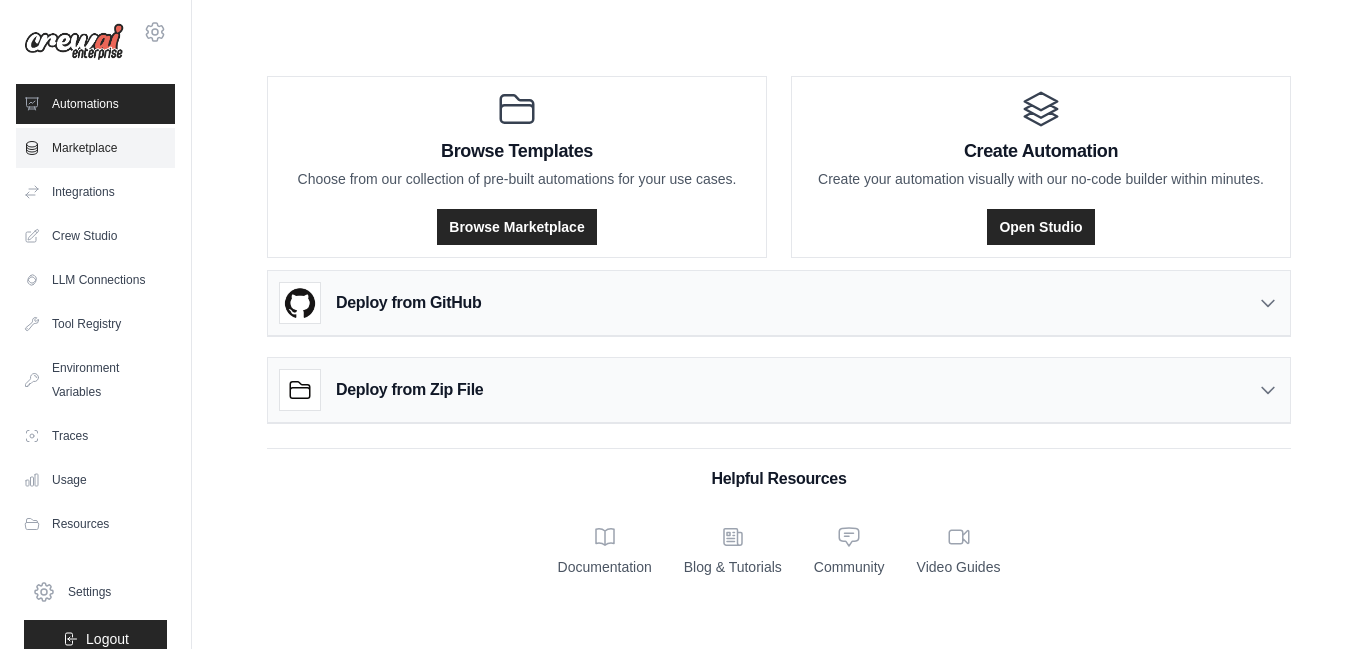 click on "Marketplace" at bounding box center [95, 148] 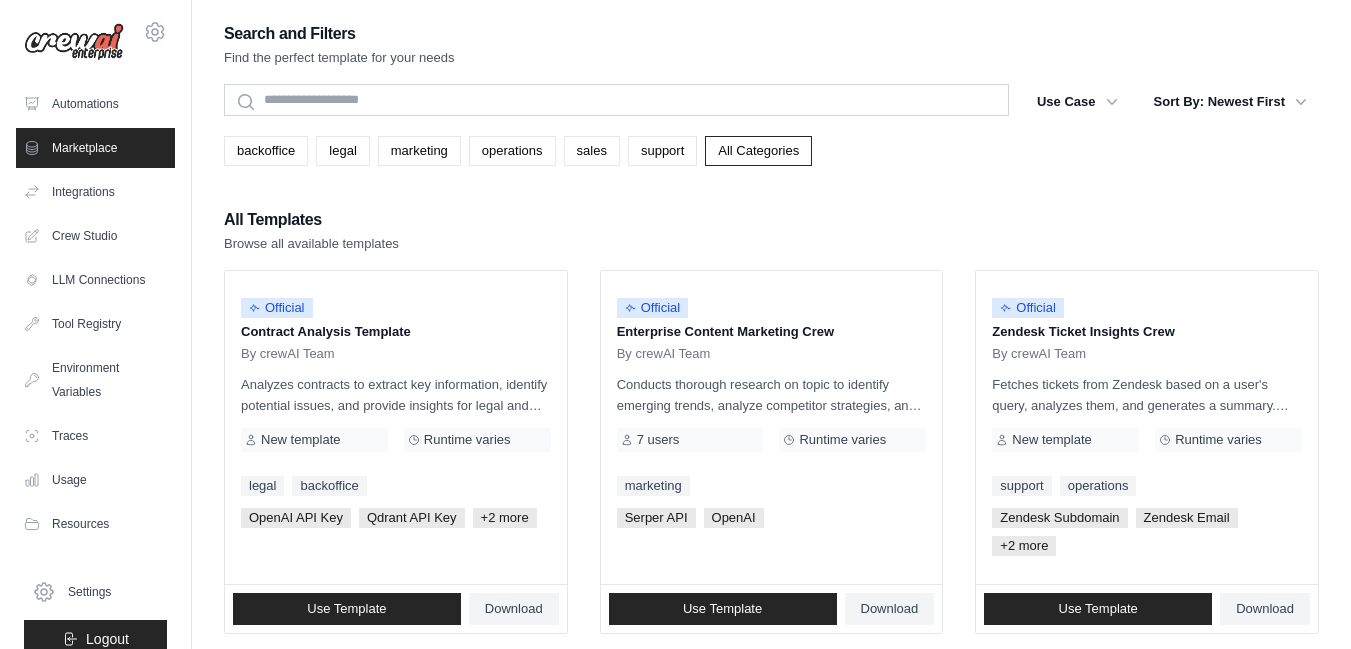 click on "Integrations" at bounding box center [95, 192] 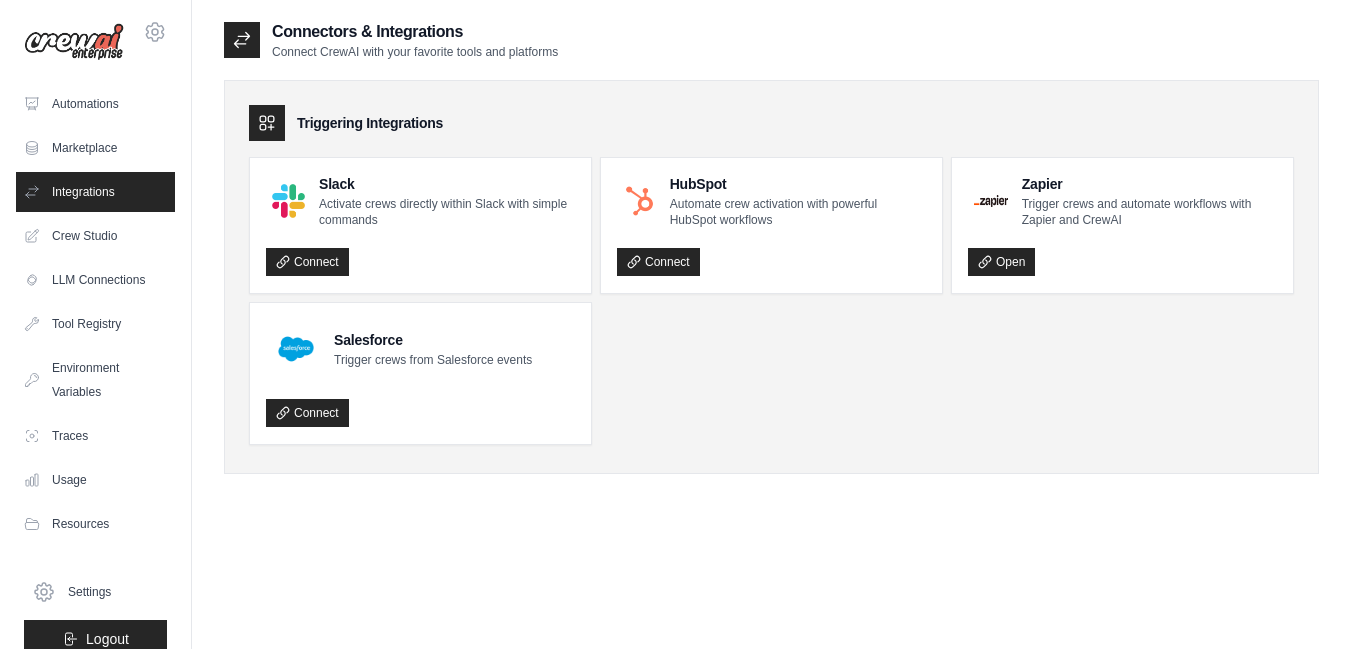 scroll, scrollTop: 0, scrollLeft: 0, axis: both 